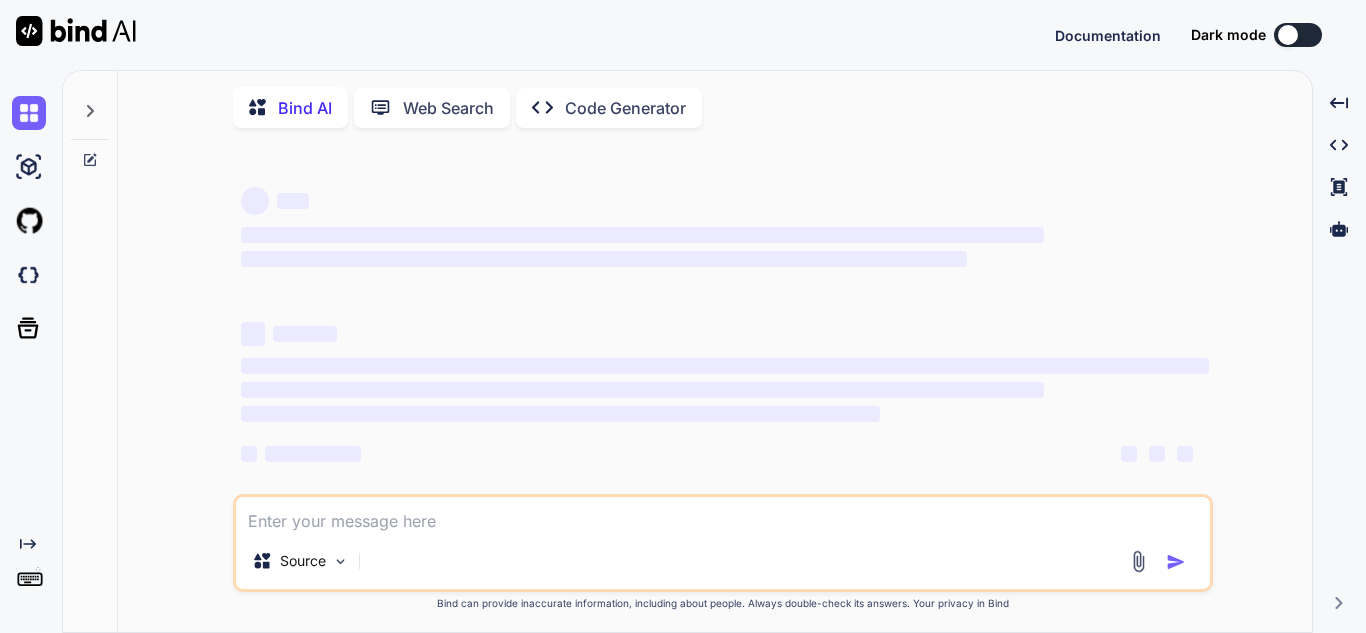 scroll, scrollTop: 0, scrollLeft: 0, axis: both 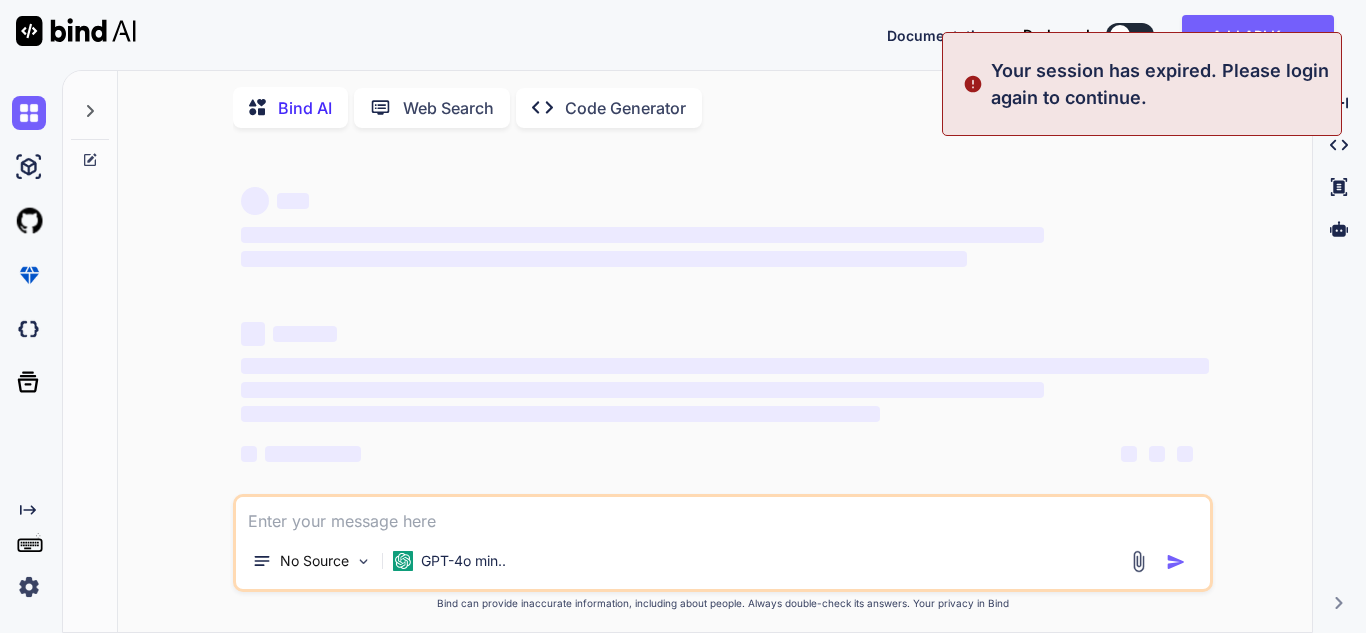 click on "Your session has expired. Please login again to continue." at bounding box center (1160, 84) 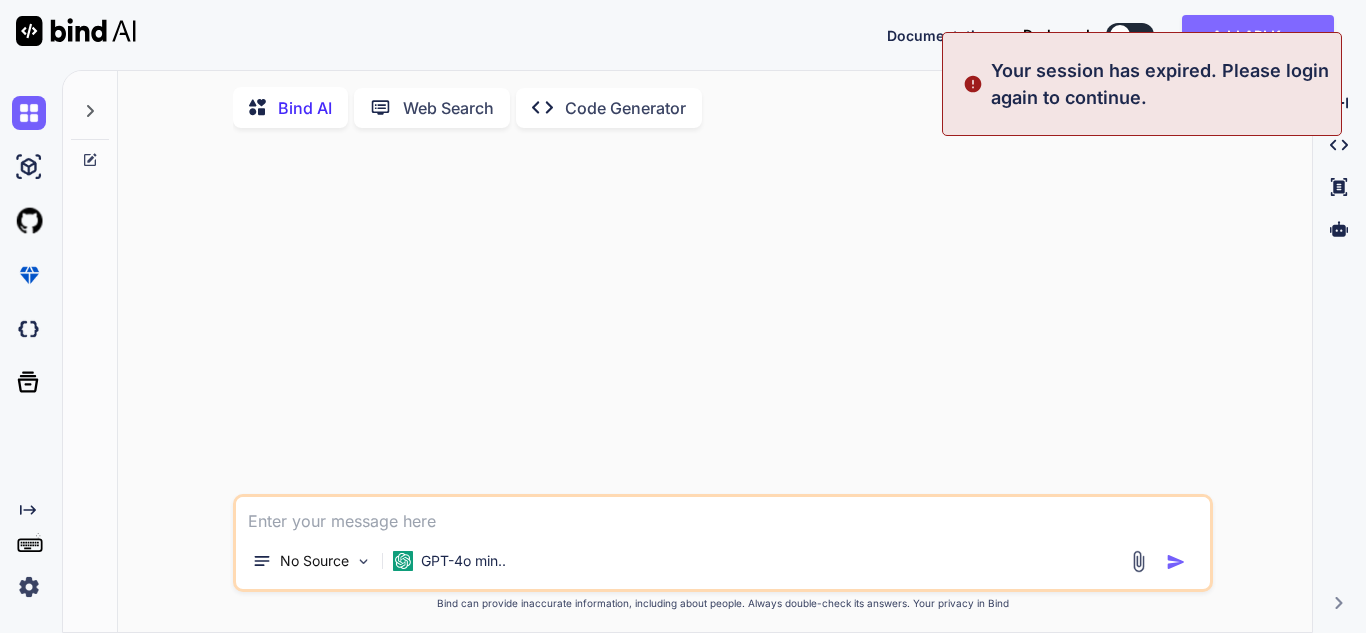 type on "x" 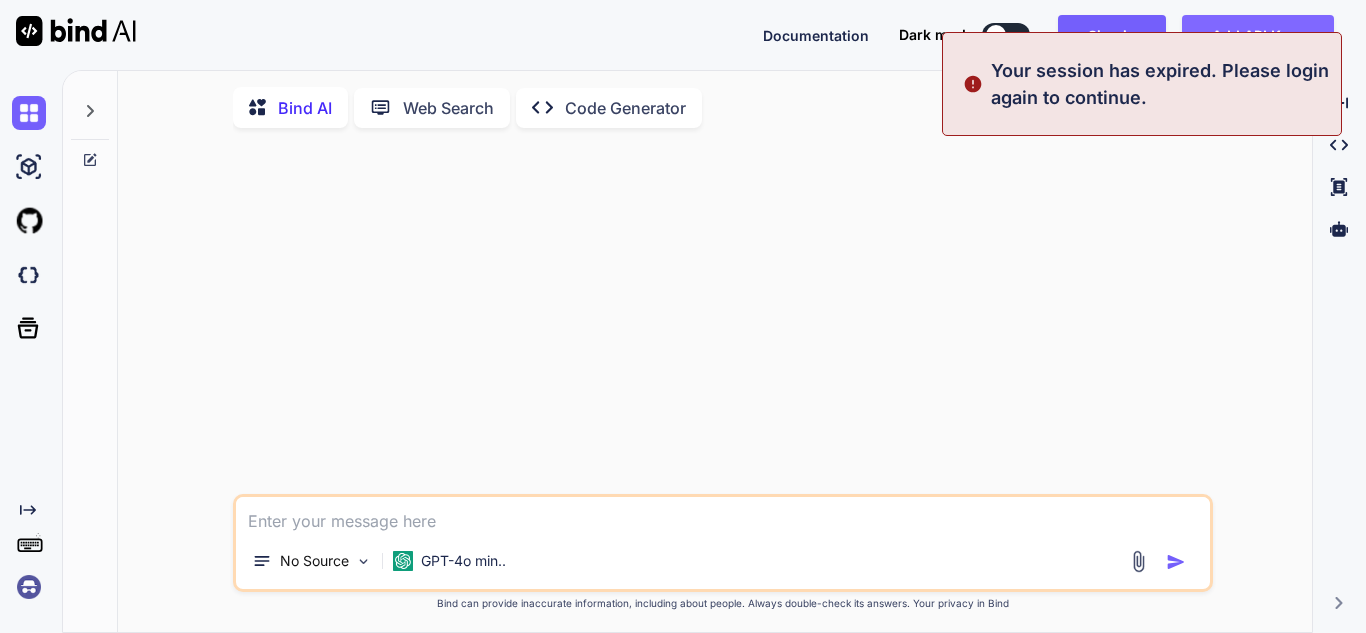 click on "Add API Keys" at bounding box center [1258, 35] 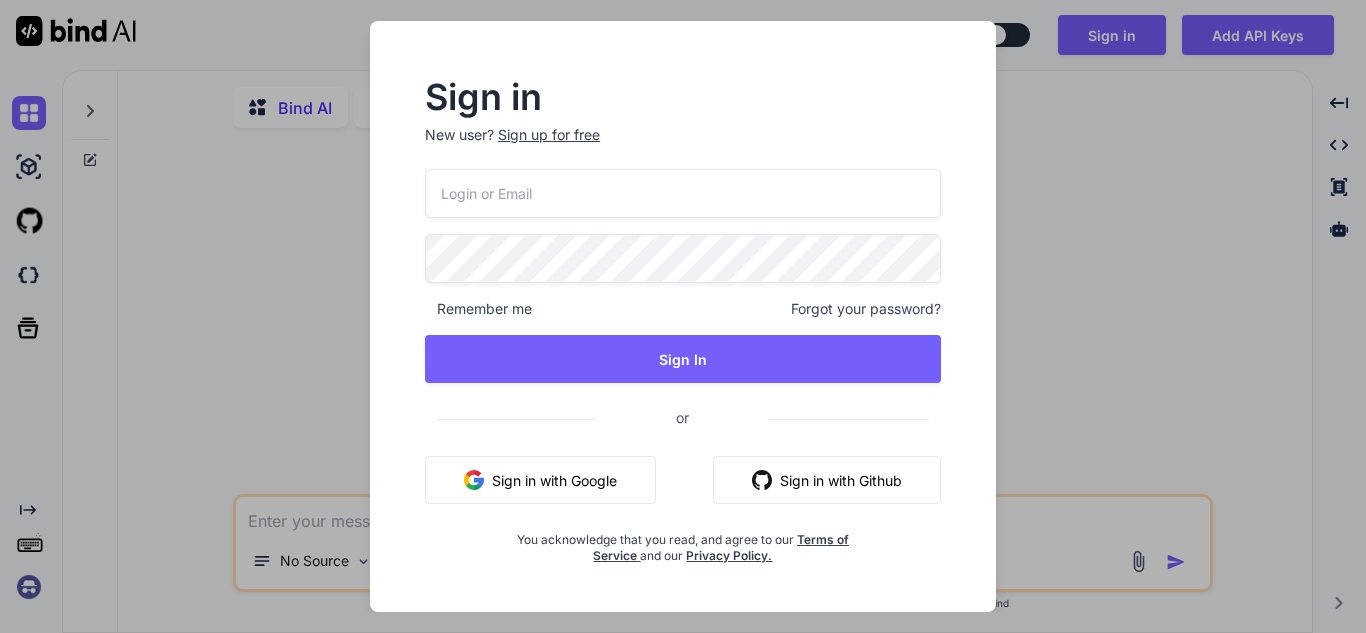 click on "New user?   Sign up for free" at bounding box center (683, 147) 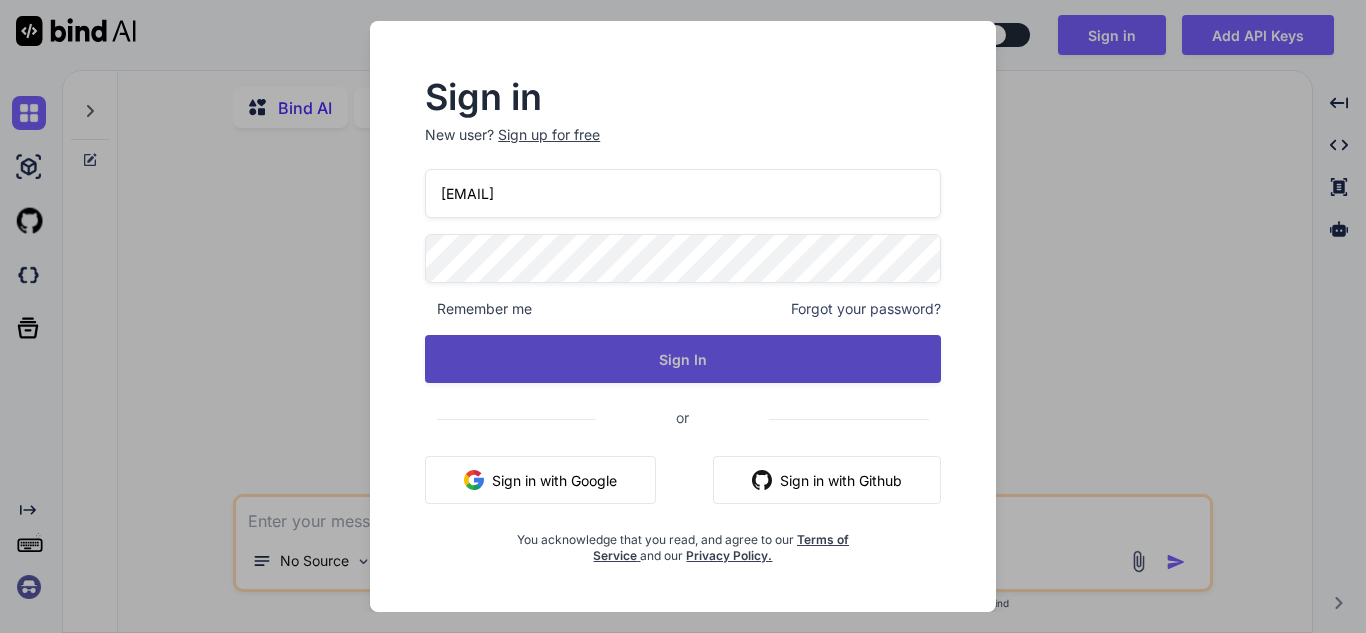 click on "Sign In" at bounding box center (683, 359) 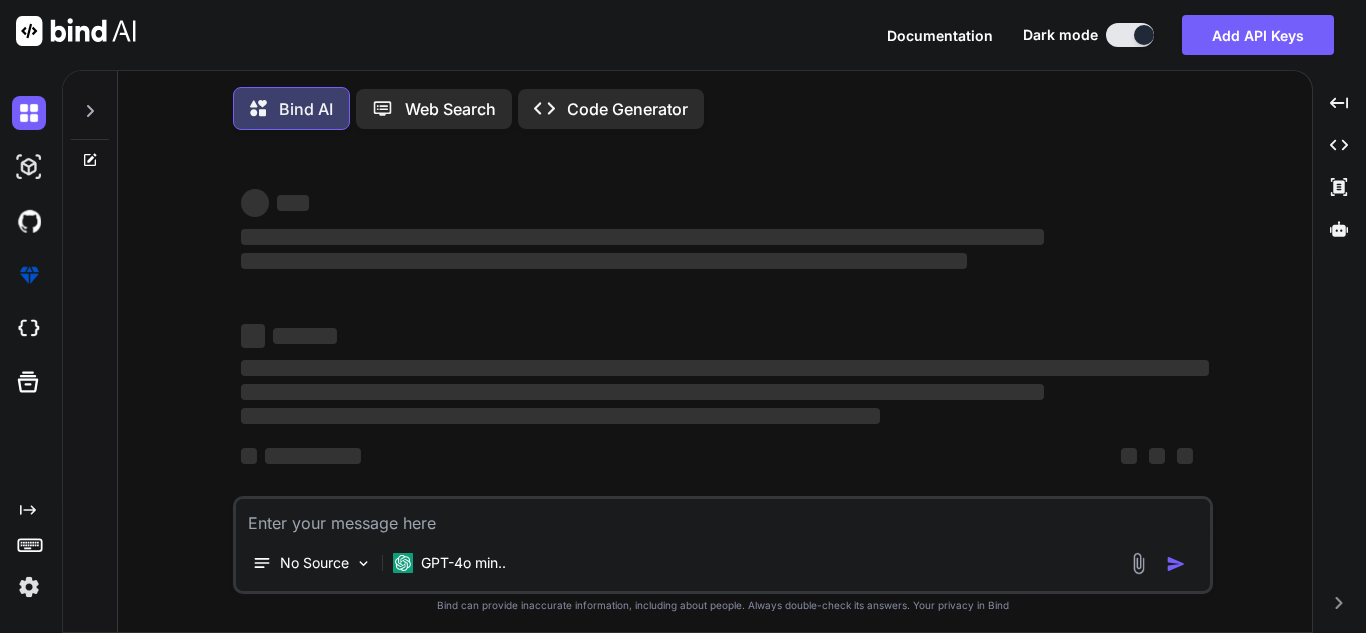 type on "x" 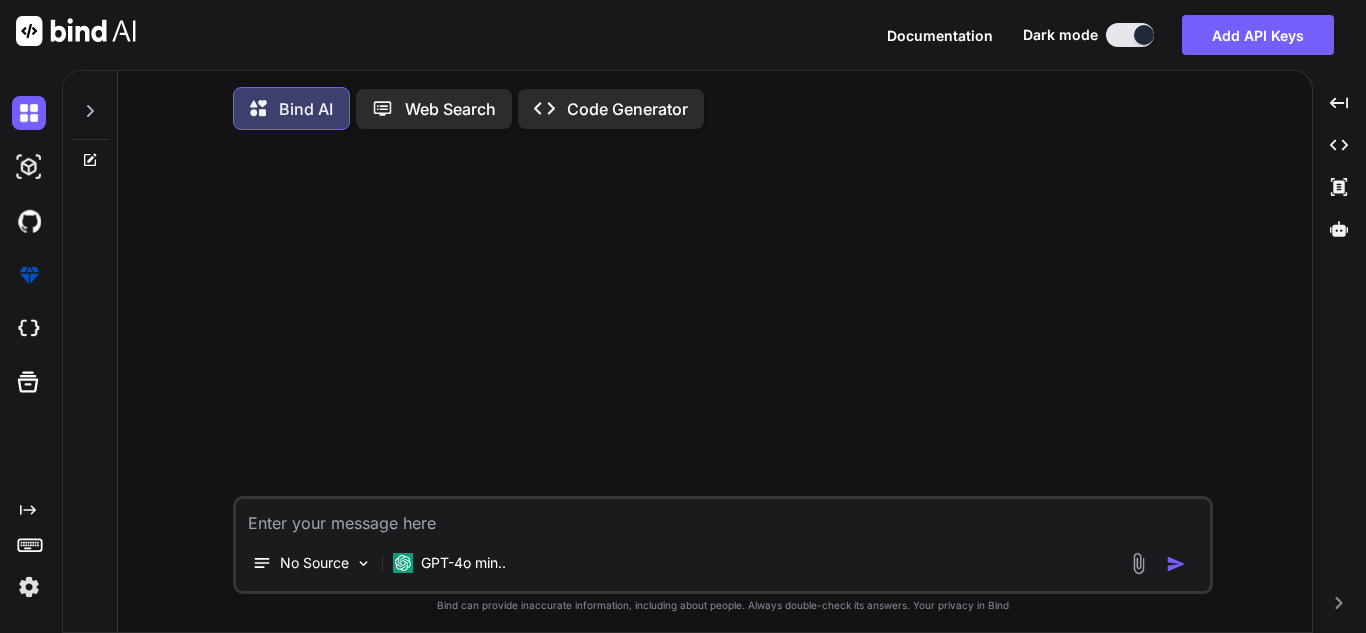 click 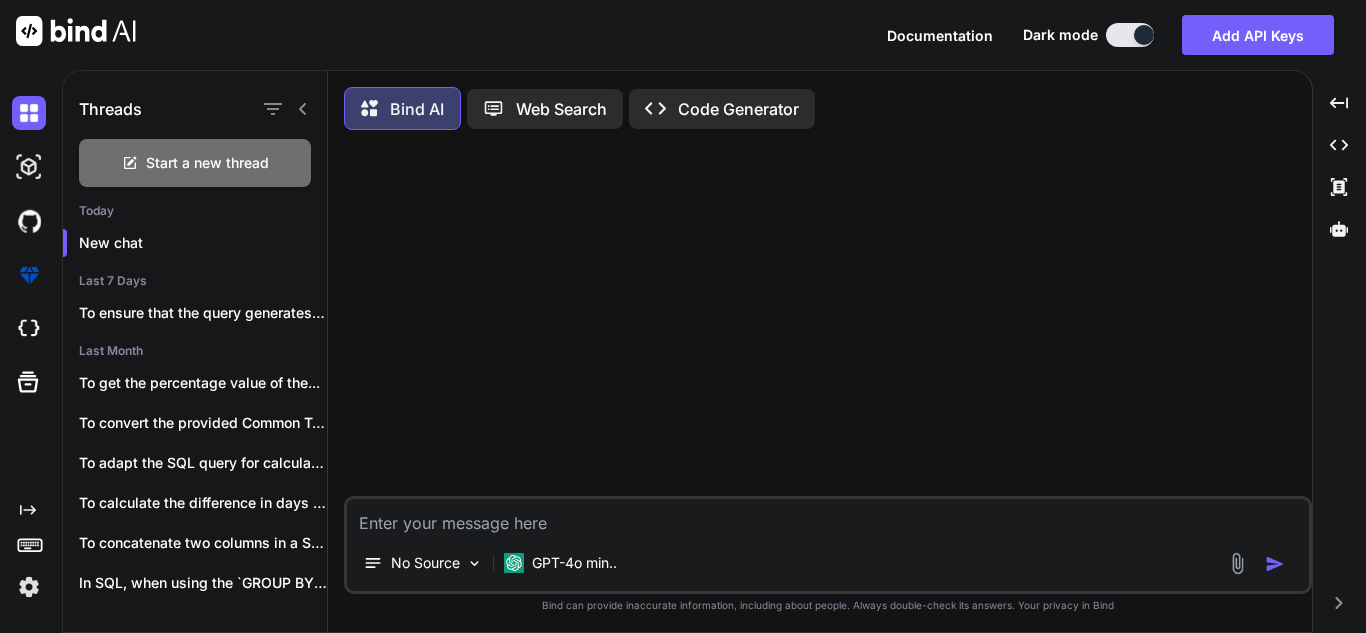 click at bounding box center [828, 517] 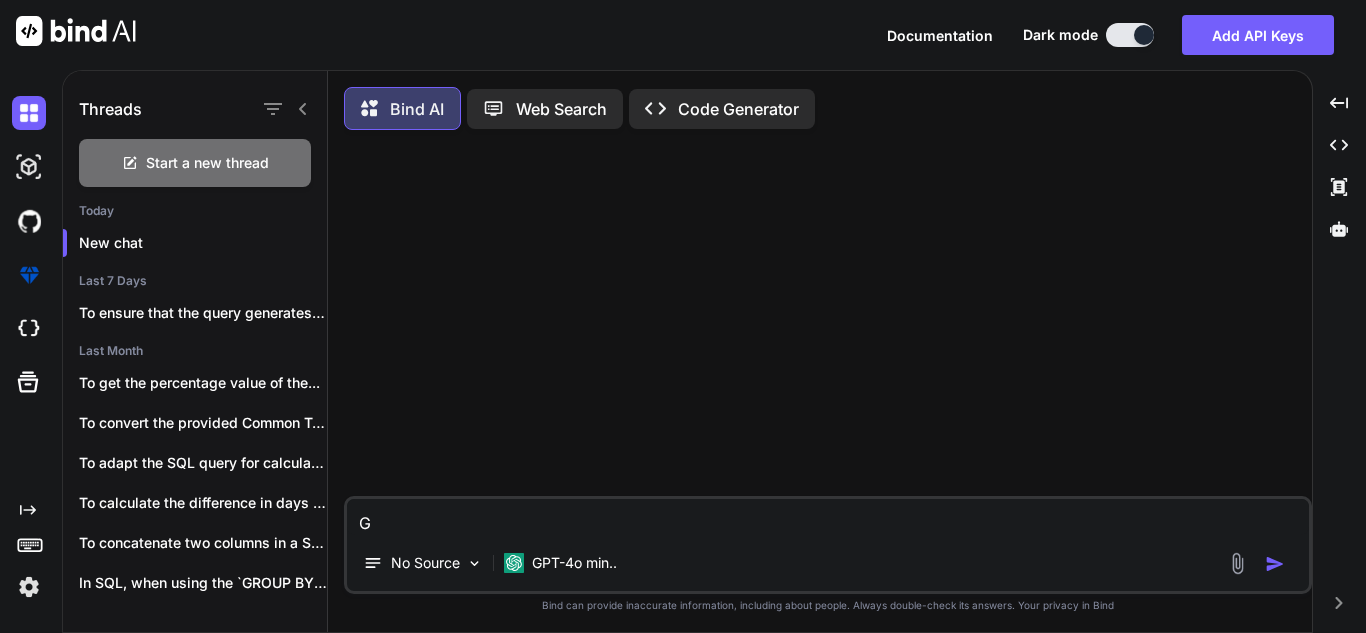 type on "Ge" 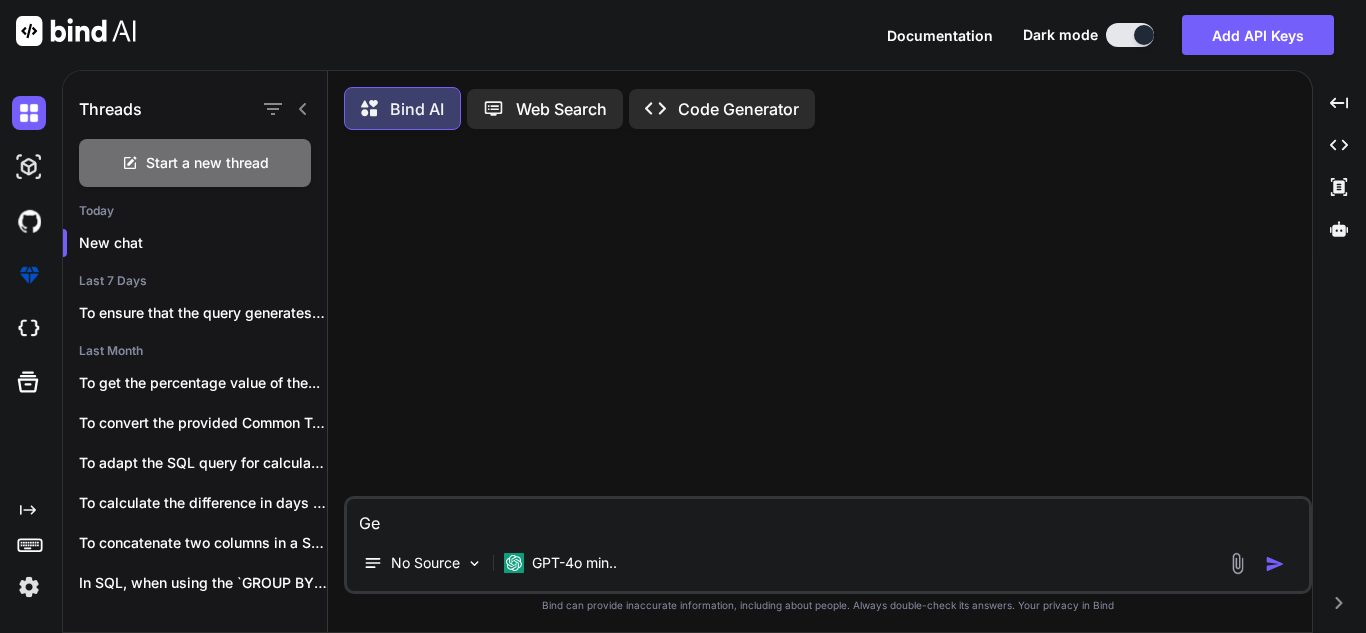 type on "Get" 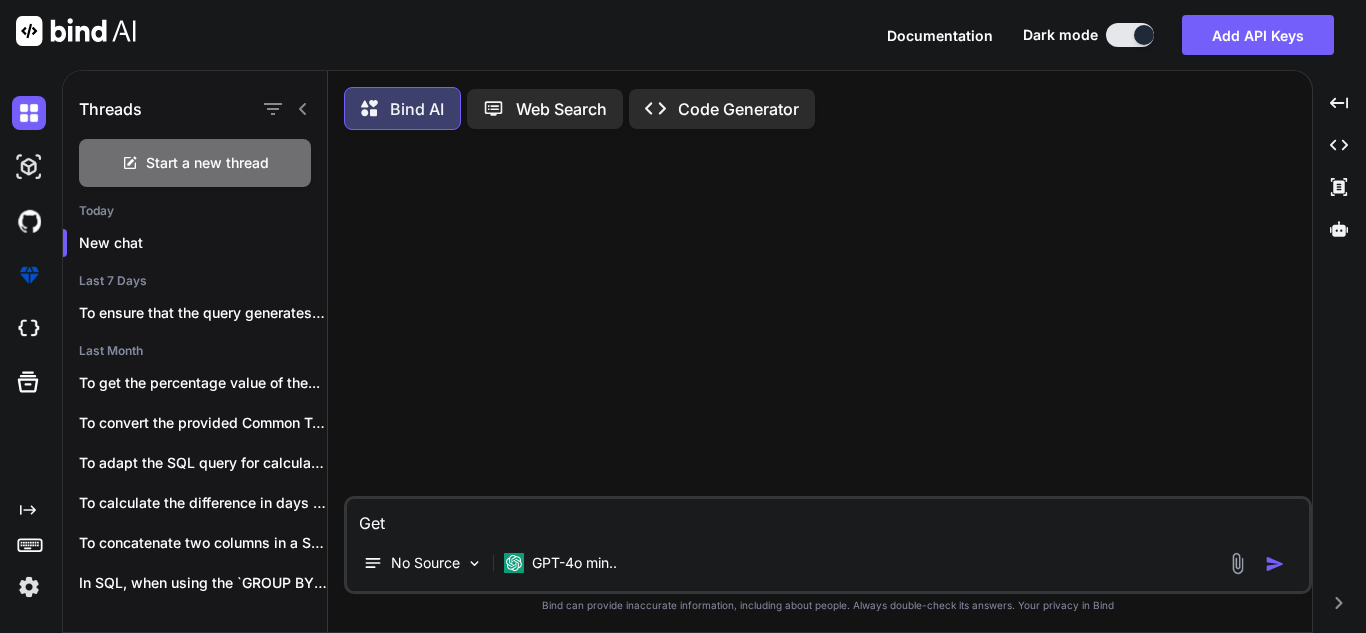 type on "Gett" 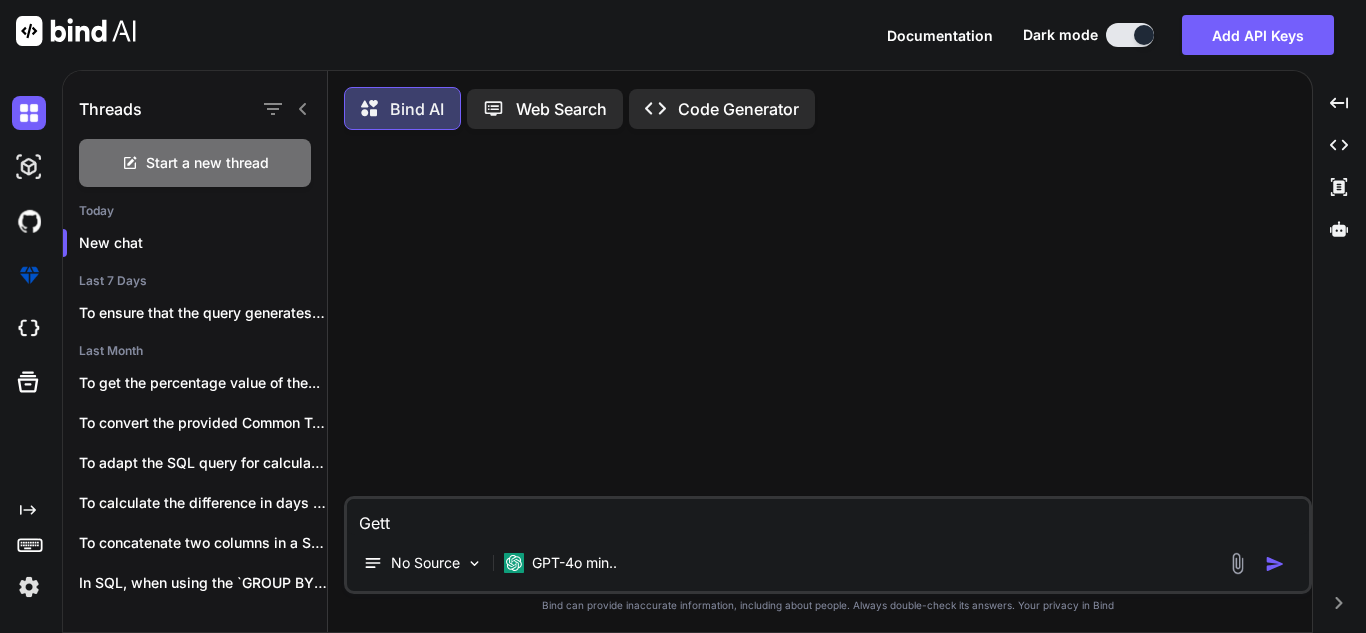 type on "Getti" 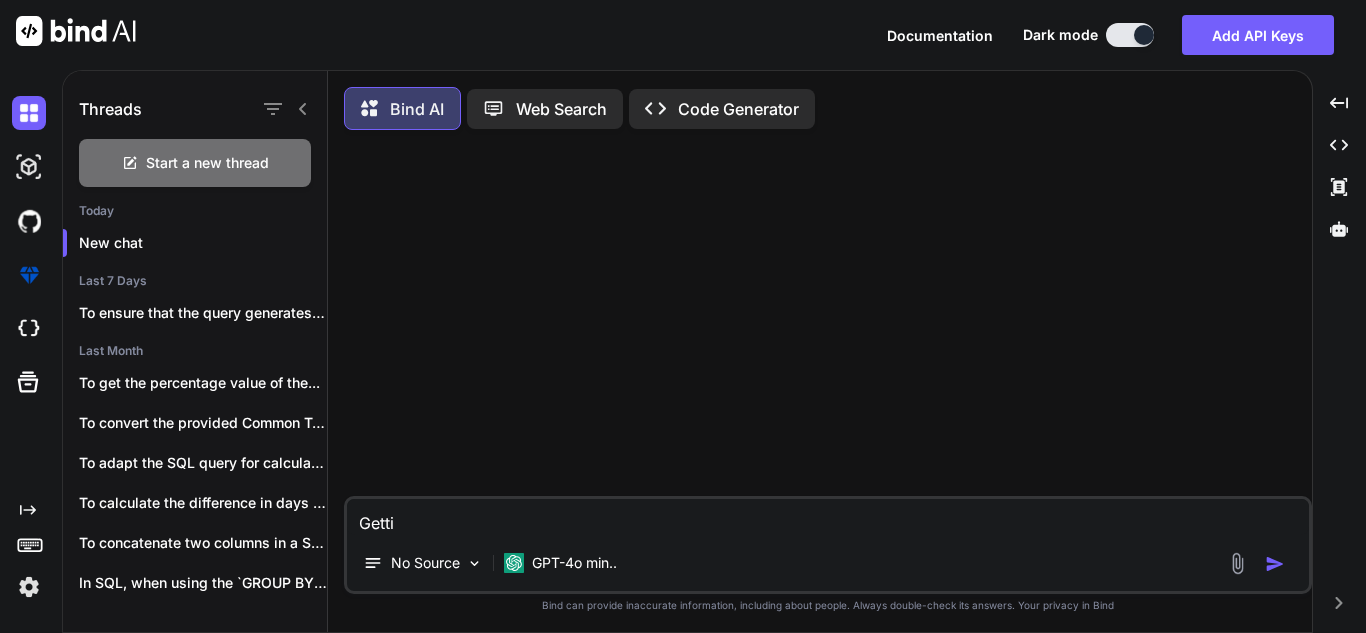 type on "Gettin" 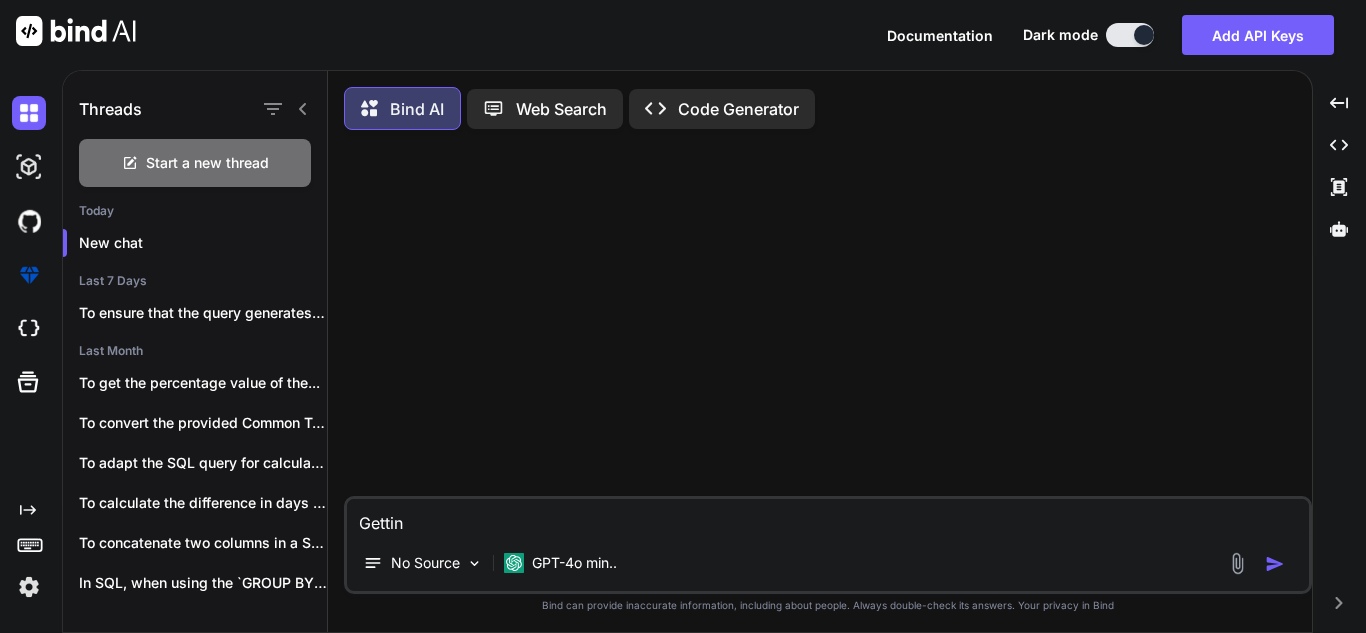 type on "Getting" 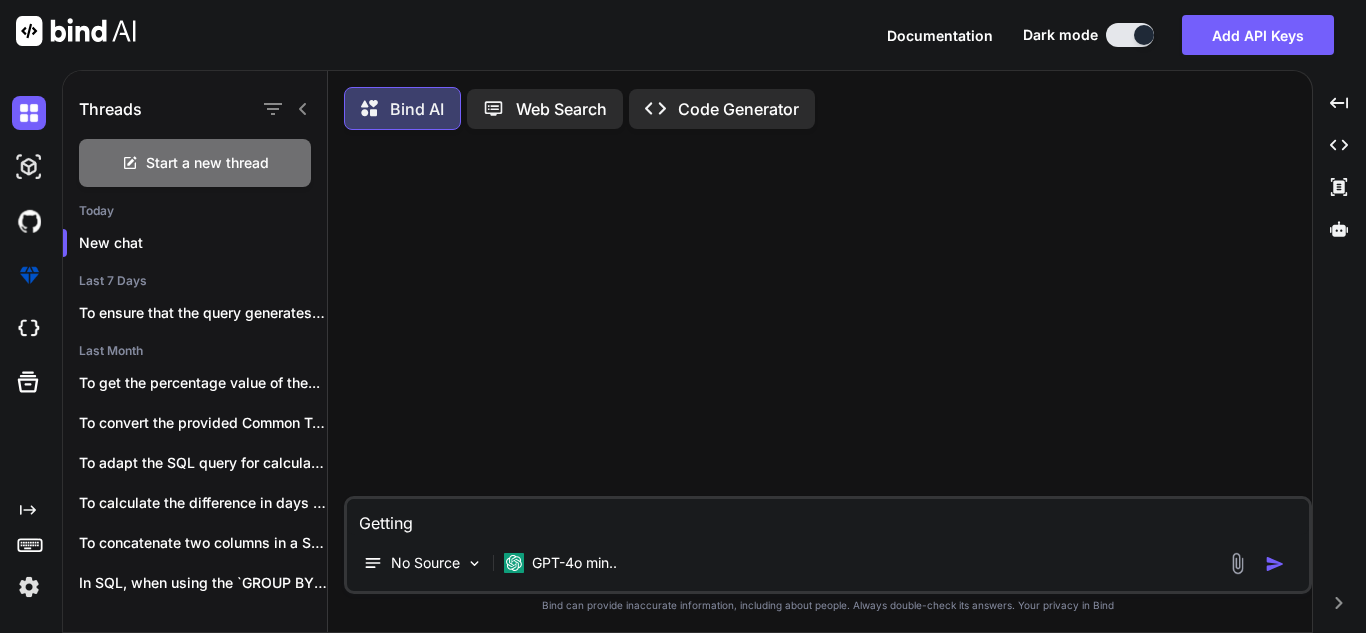type on "Getting" 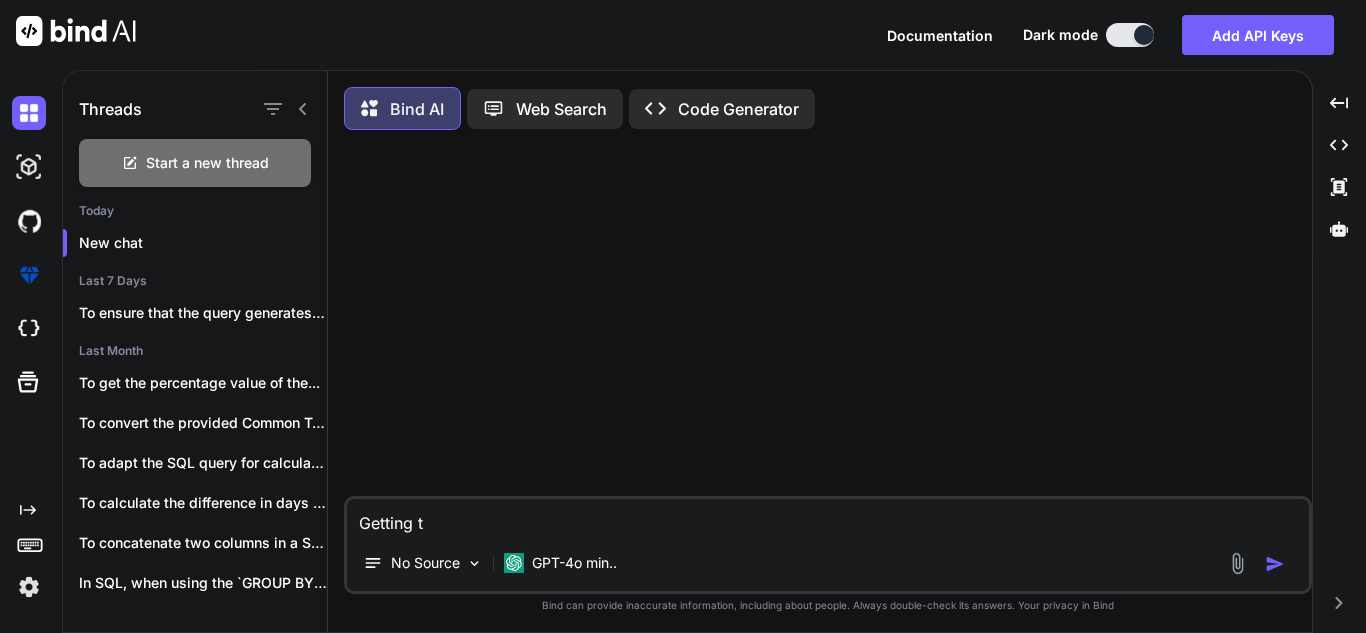 type on "x" 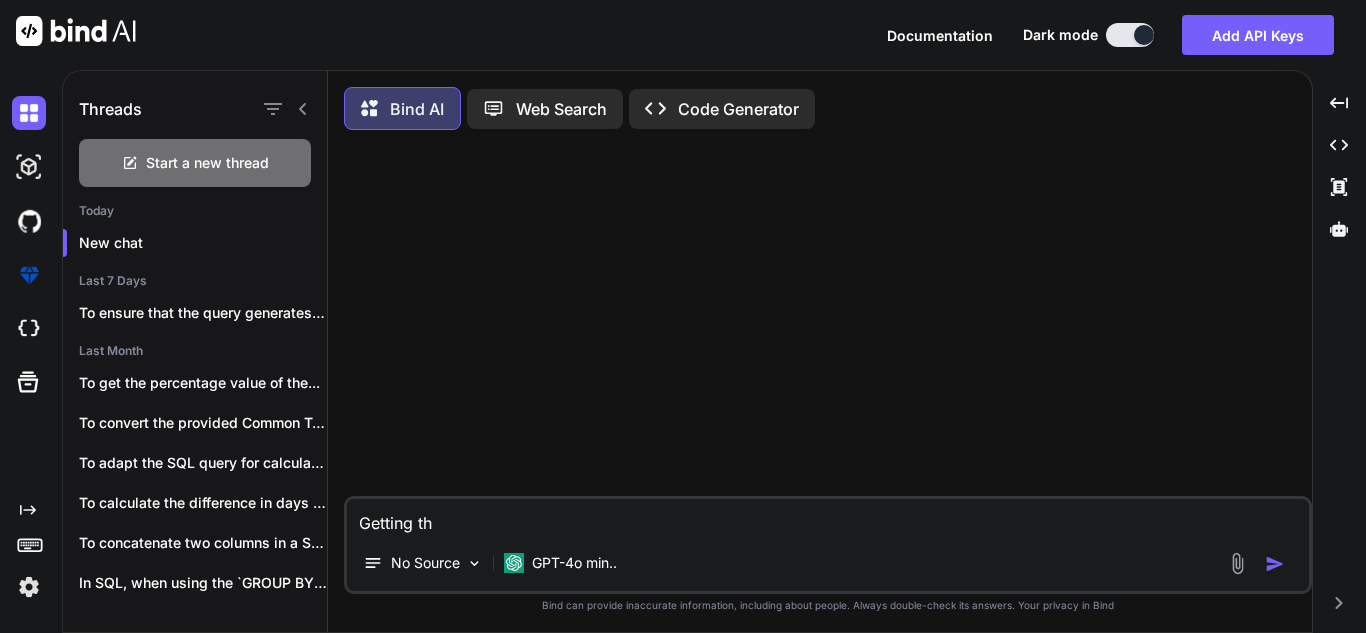 type on "Getting the" 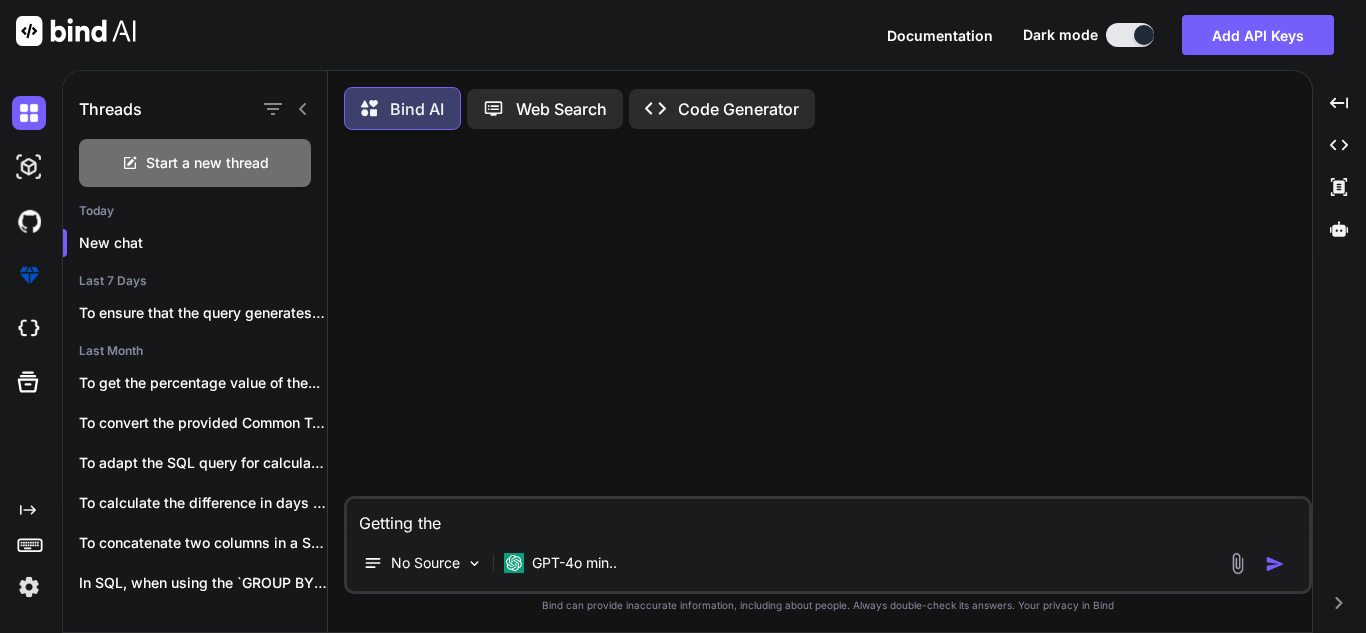 type on "Getting the" 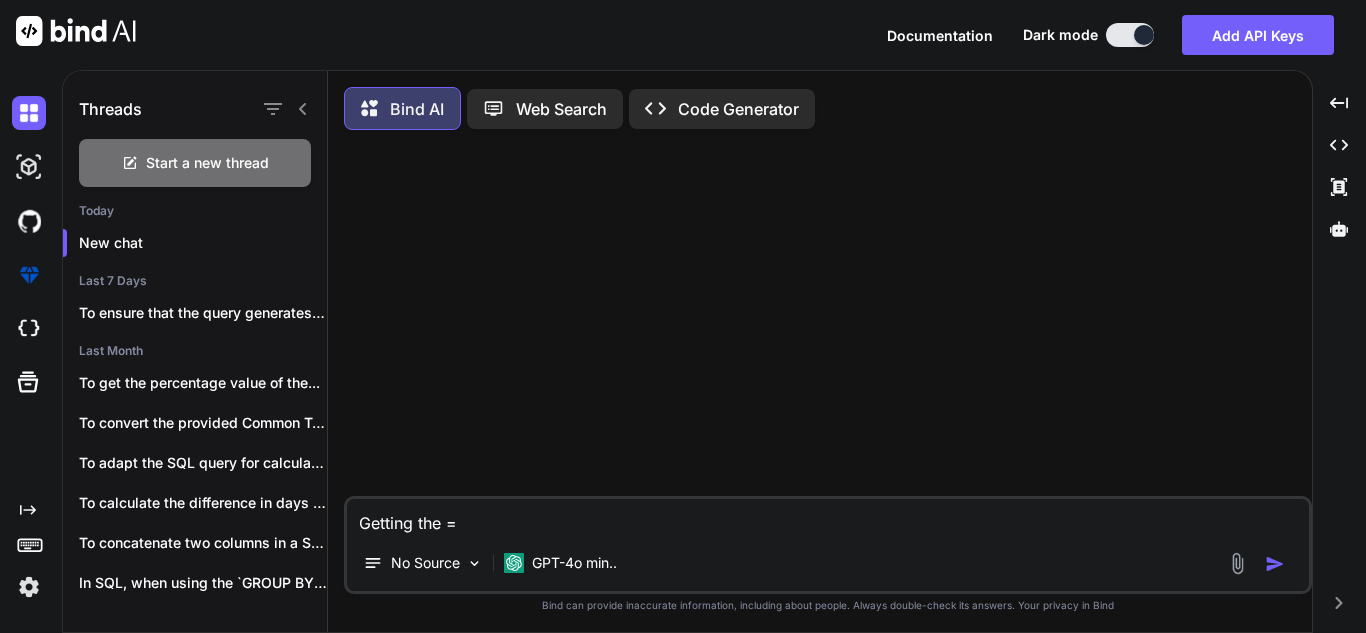 type on "Getting the" 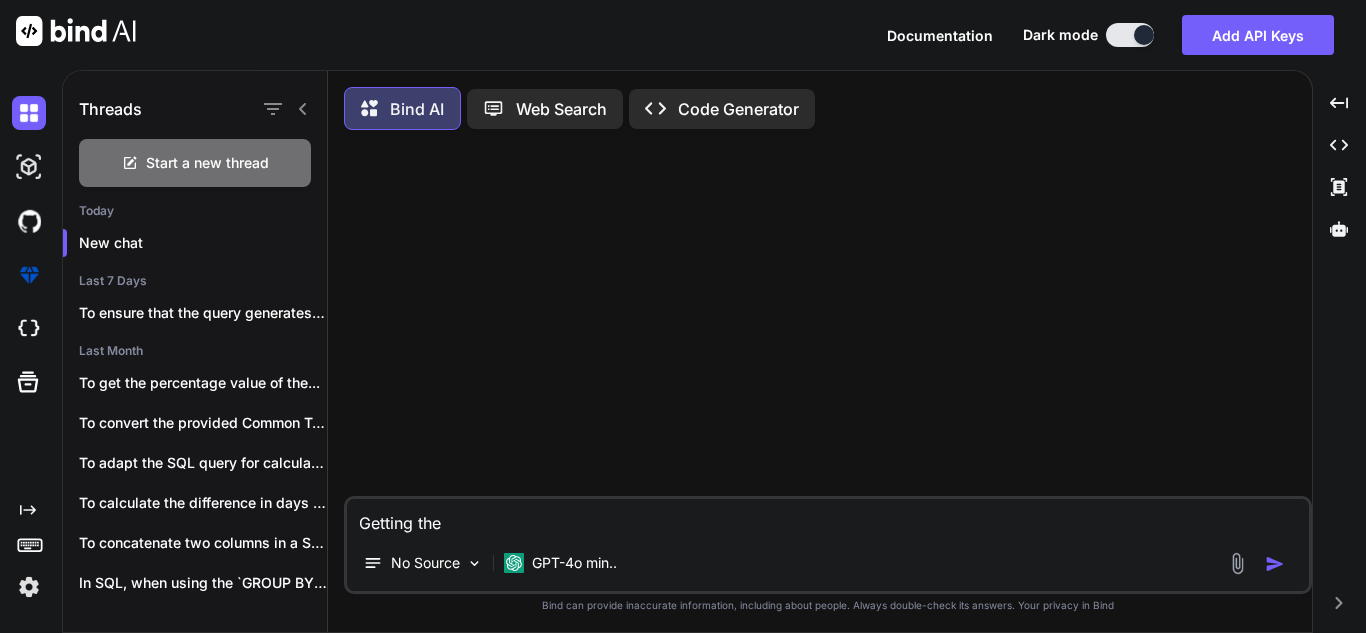 type on "Getting the" 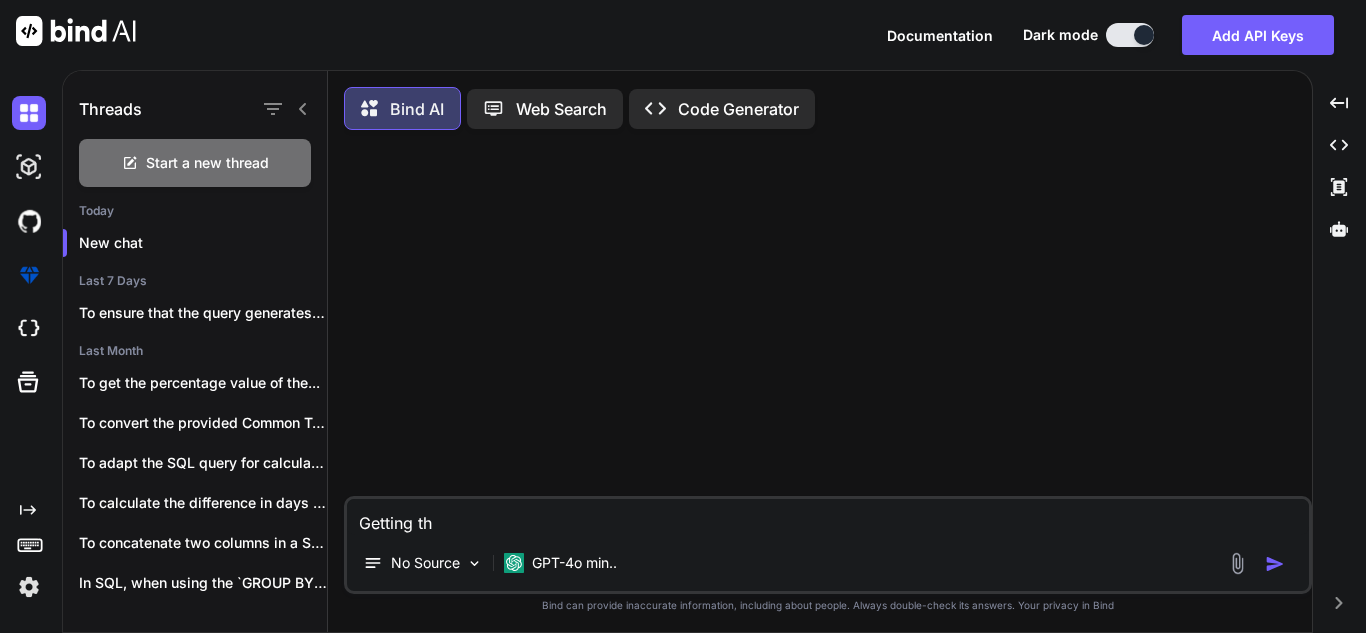 type on "Getting thi" 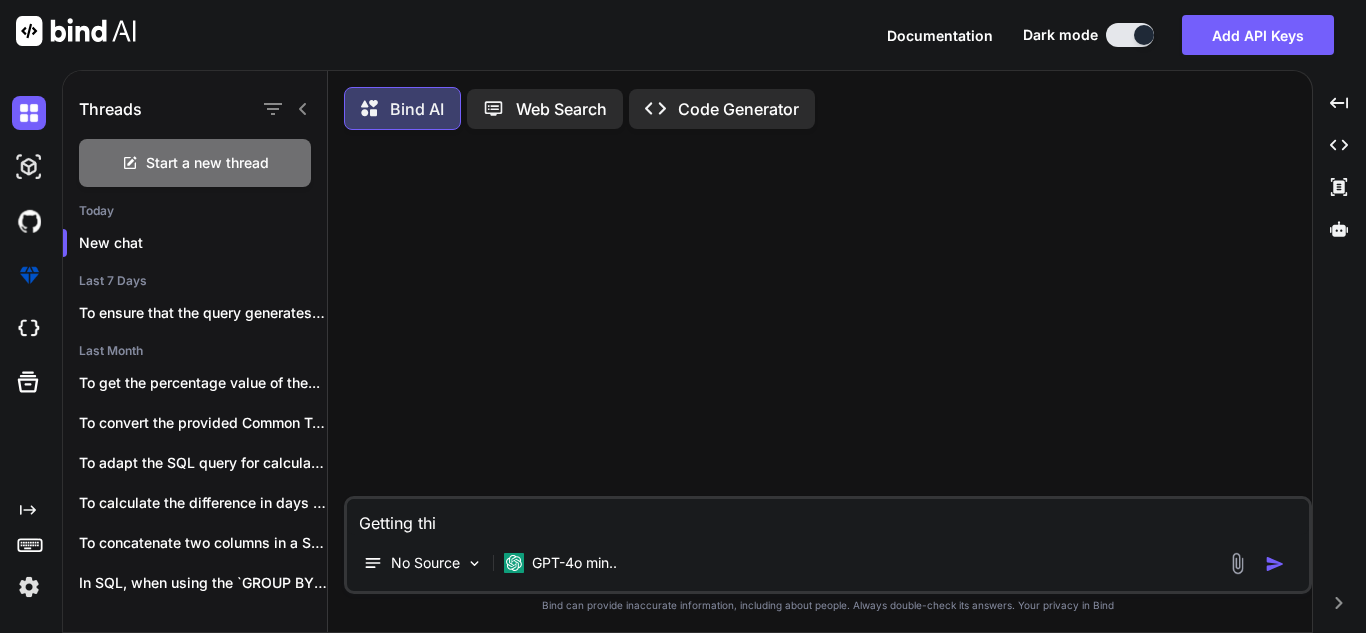 type on "Getting this" 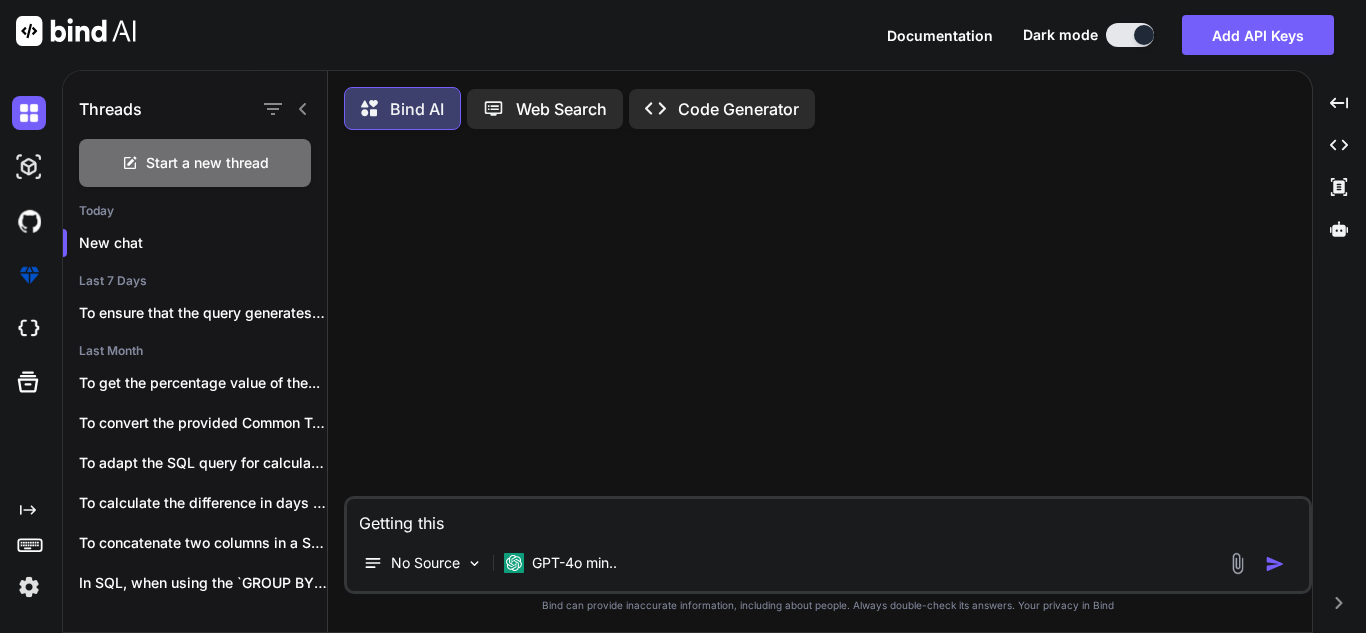 type on "Getting this" 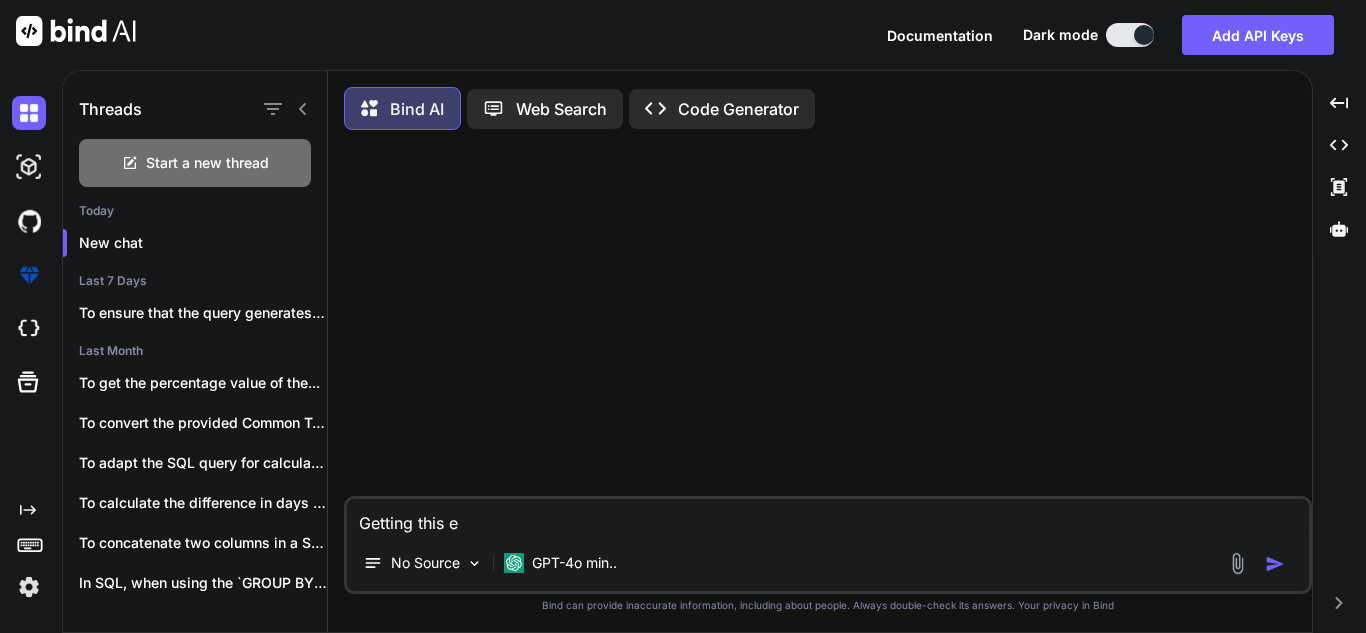 type on "Getting this er" 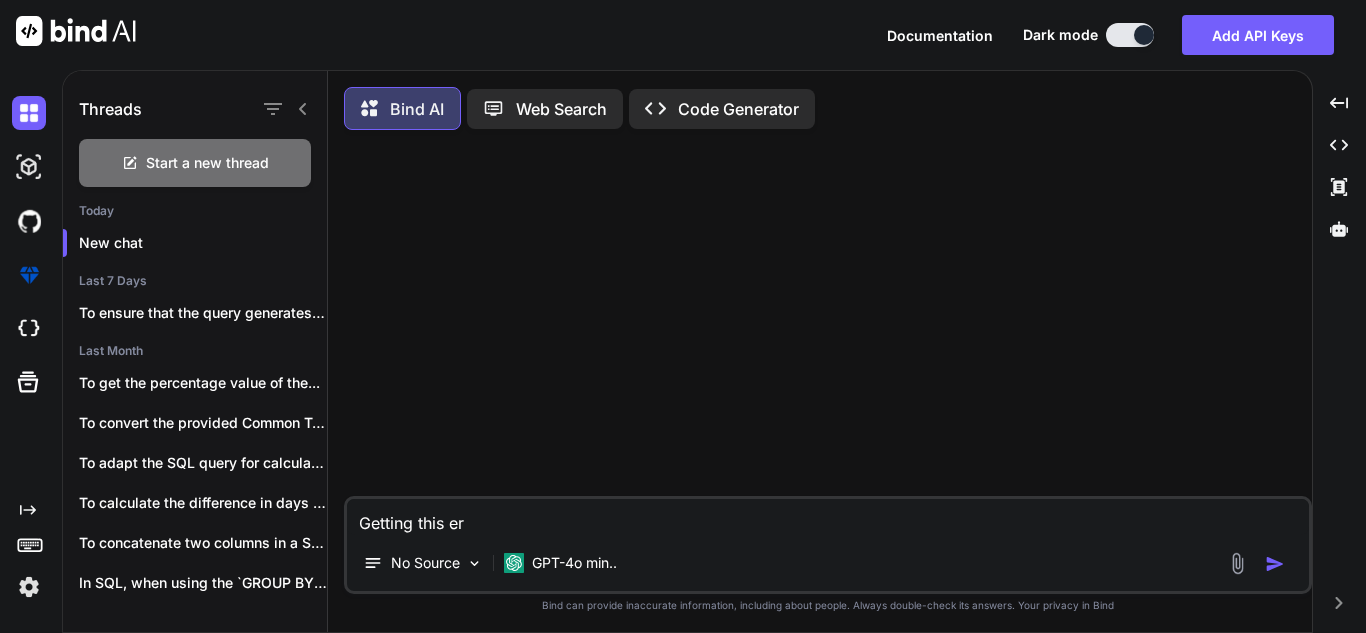 type on "Getting this err" 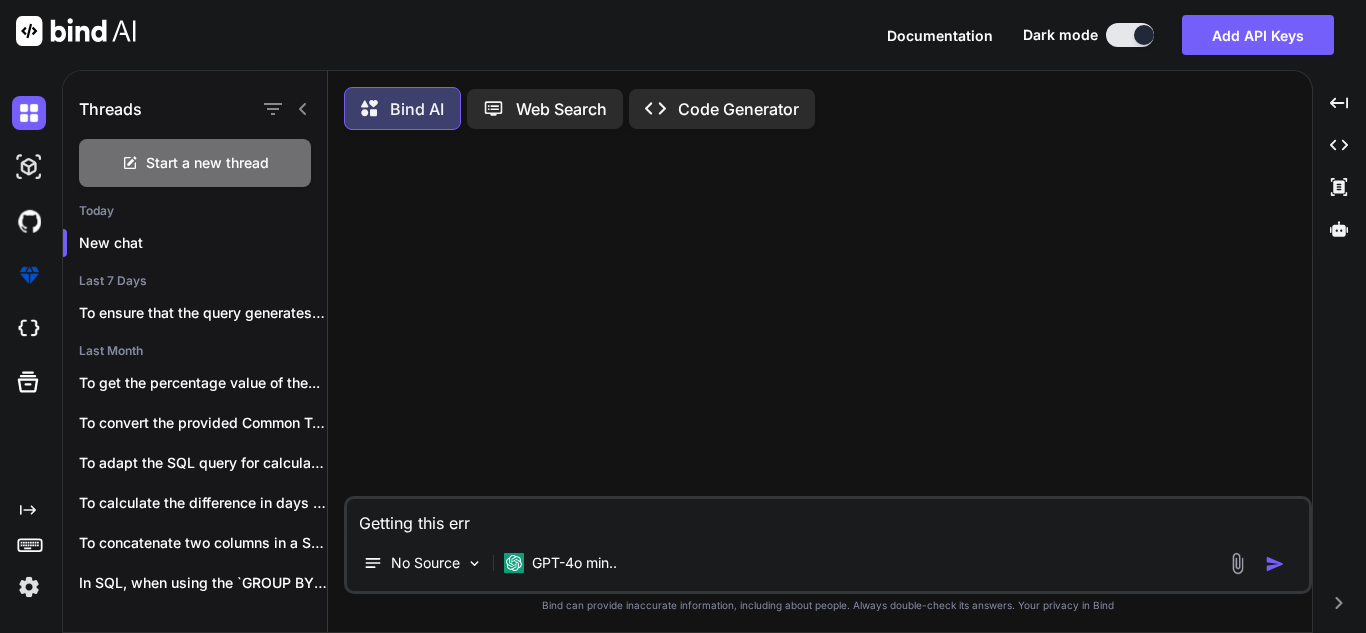 type on "Getting this erro" 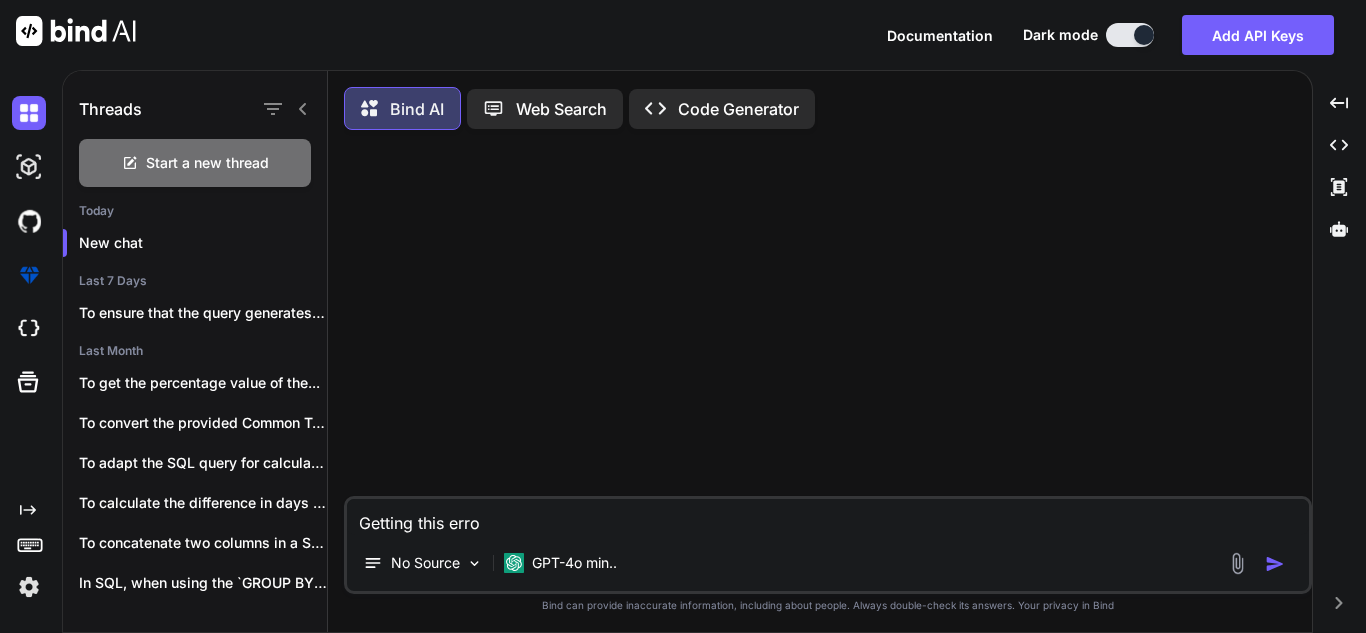 type on "Getting this error" 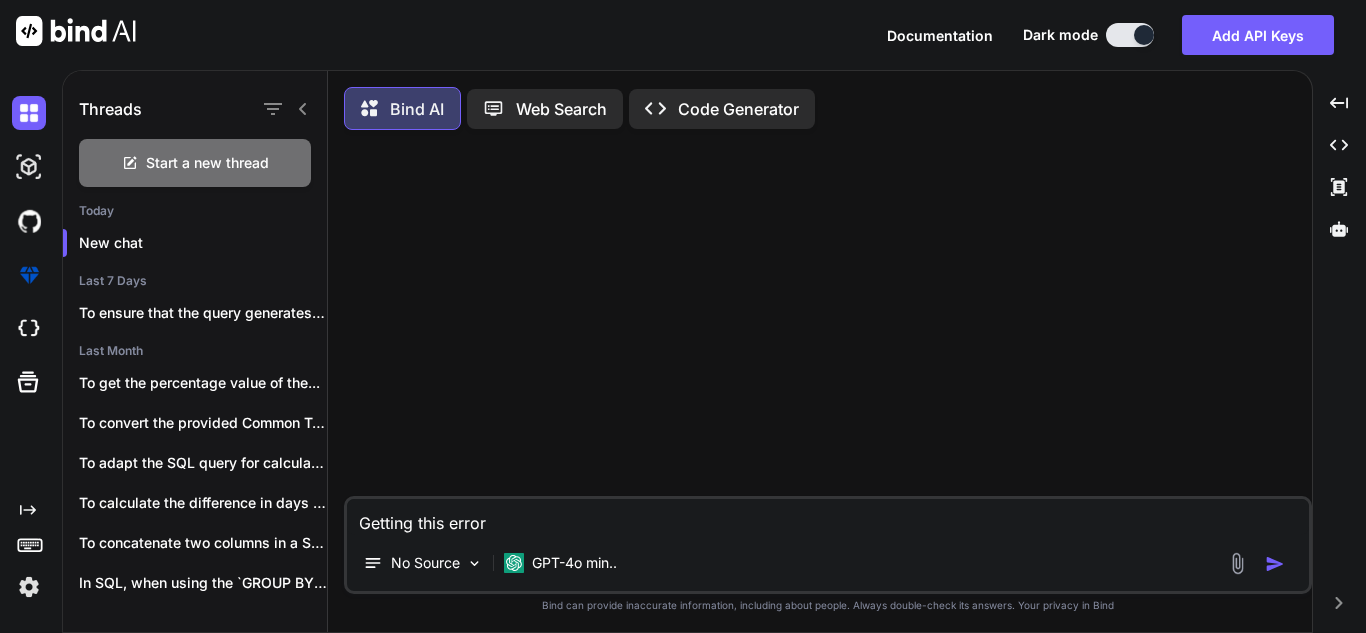 type on "x" 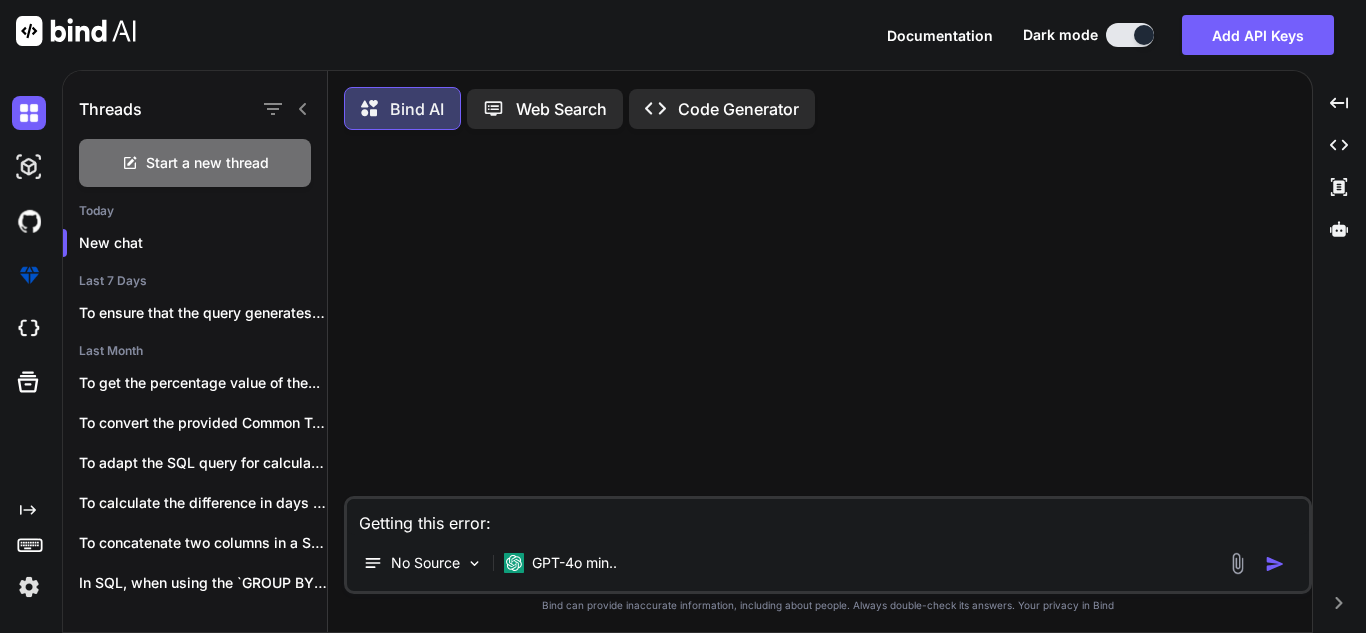 type on "x" 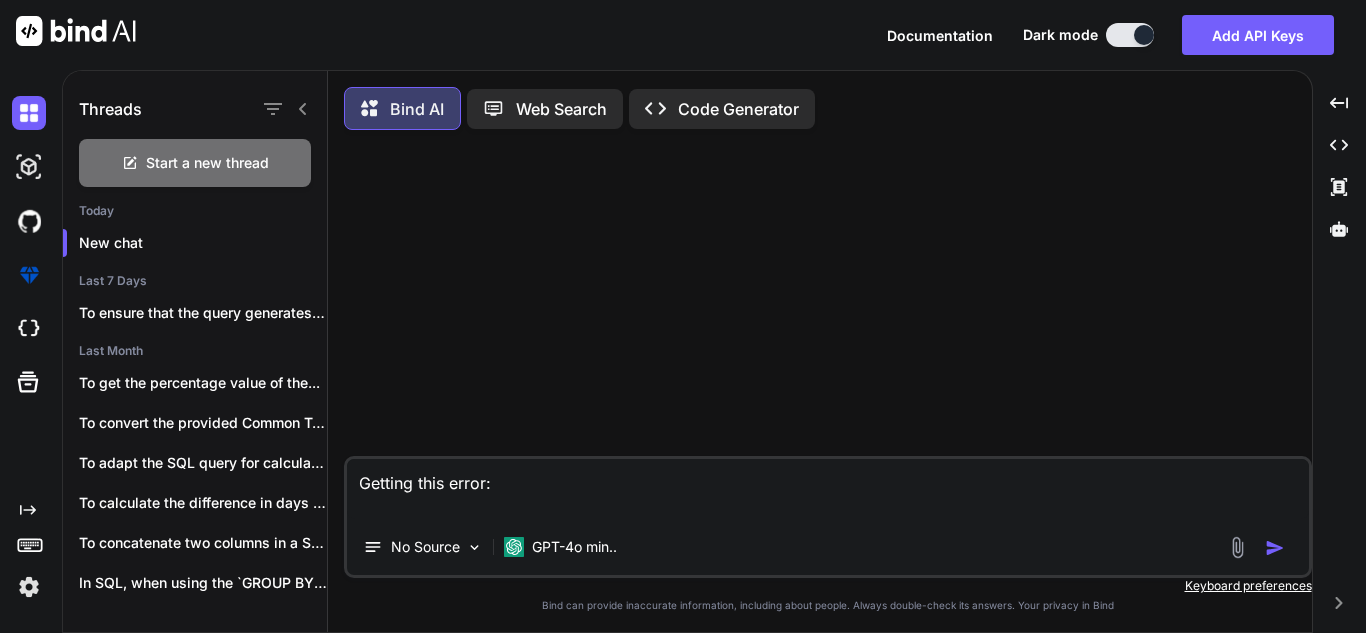 type on "Getting this error:
v" 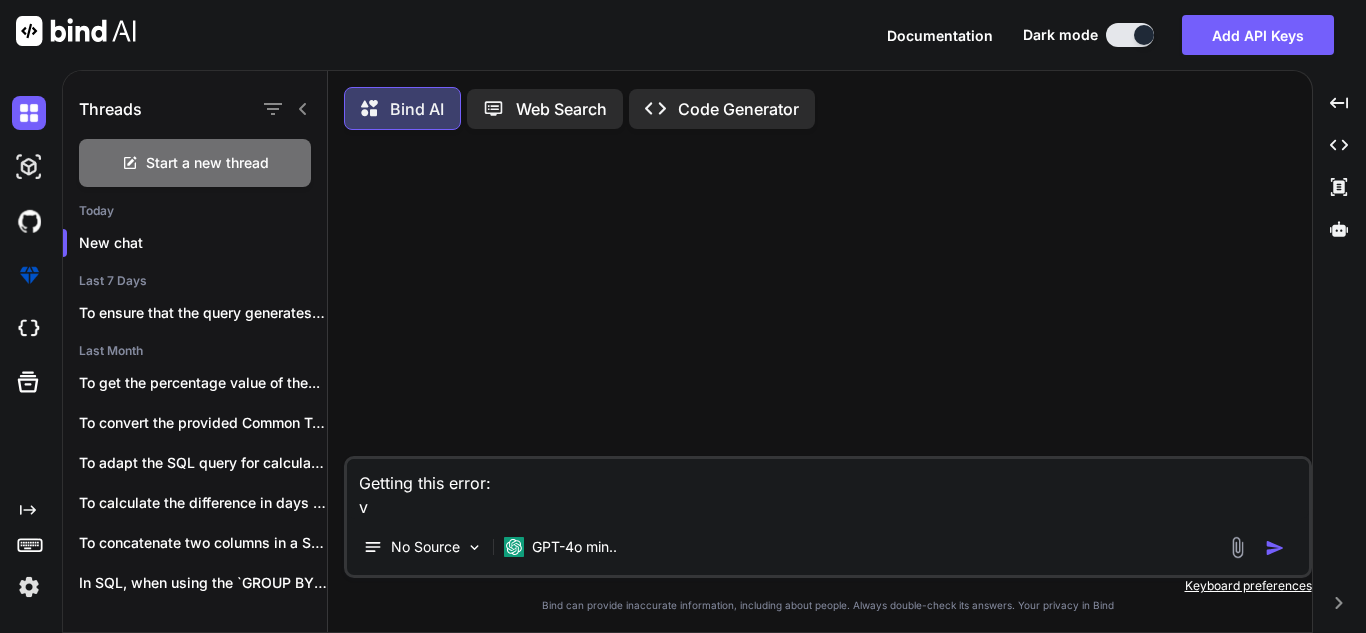 type on "Getting this error:" 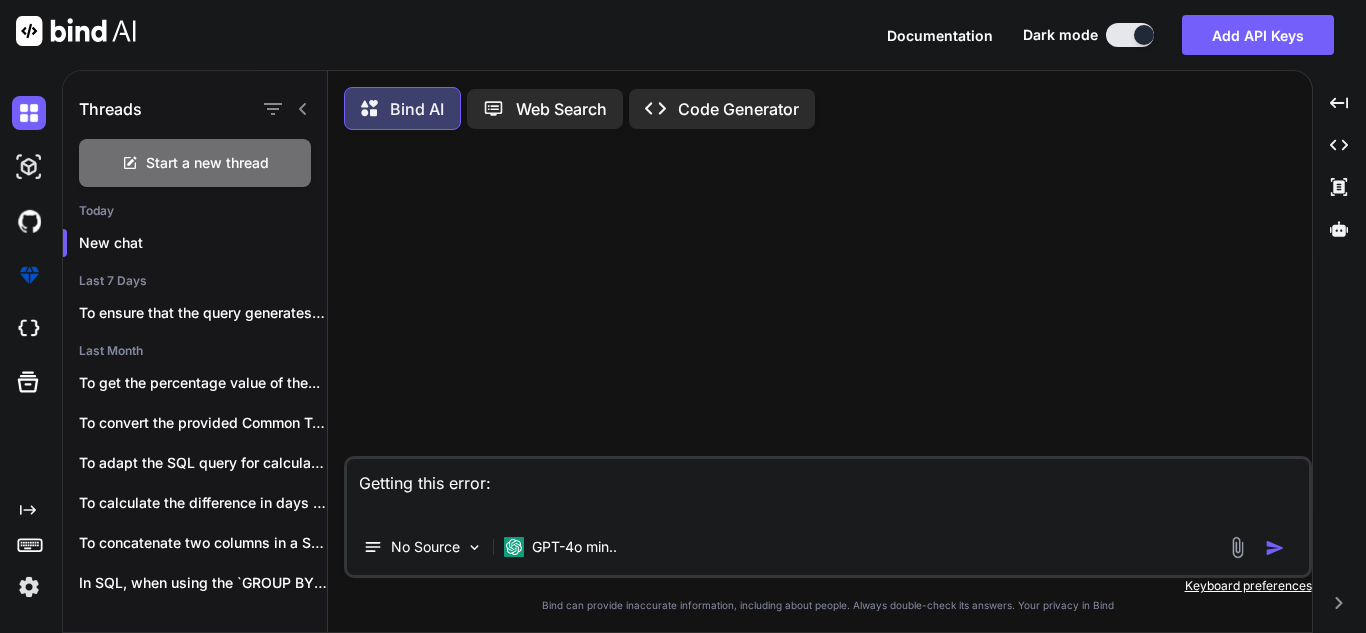 click on "Getting this error:" at bounding box center [828, 489] 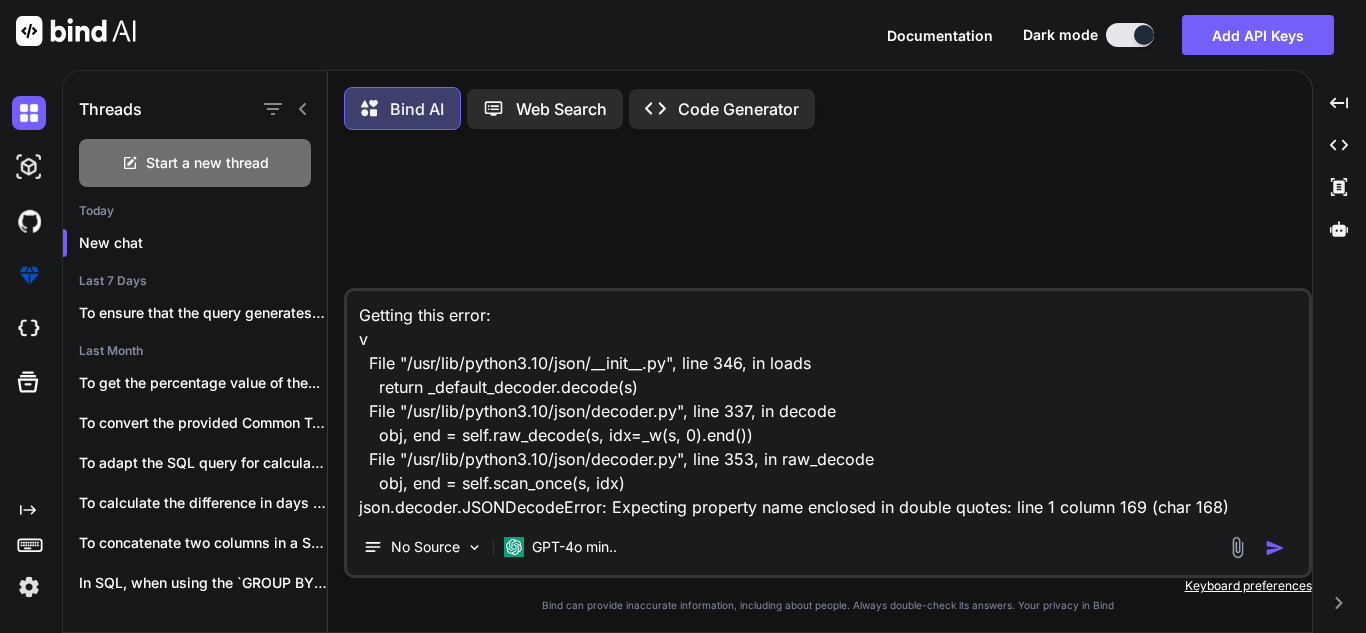 type on "x" 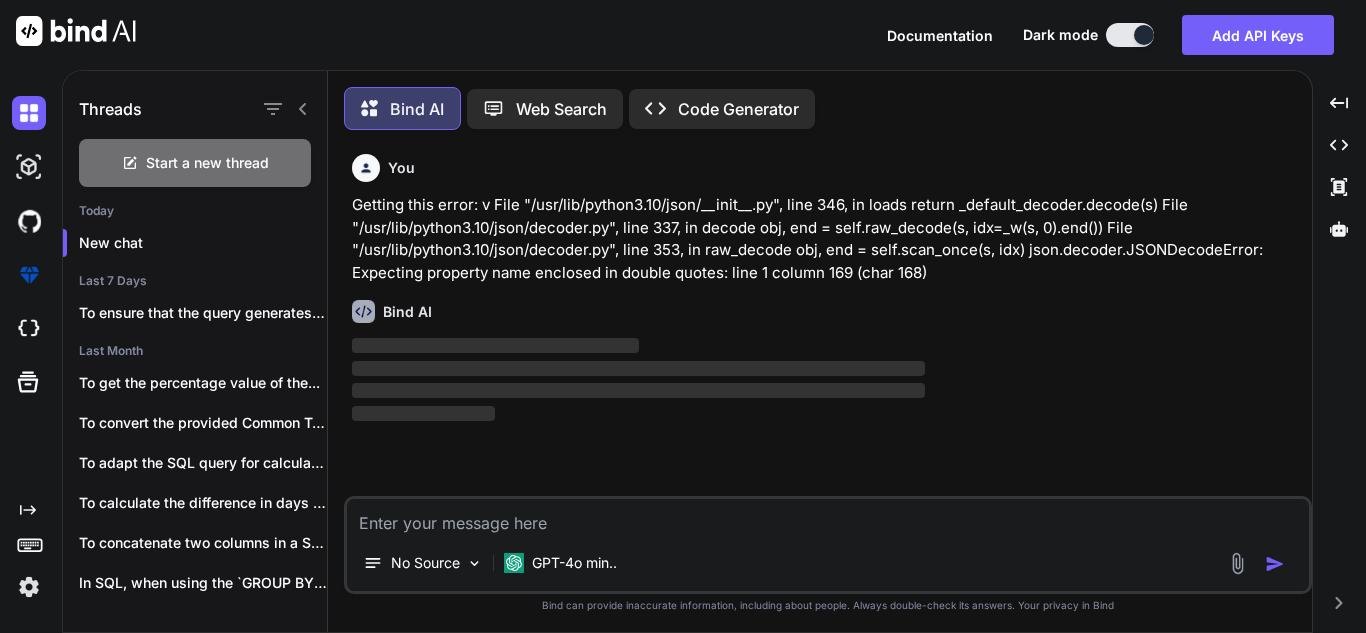 scroll, scrollTop: 10, scrollLeft: 0, axis: vertical 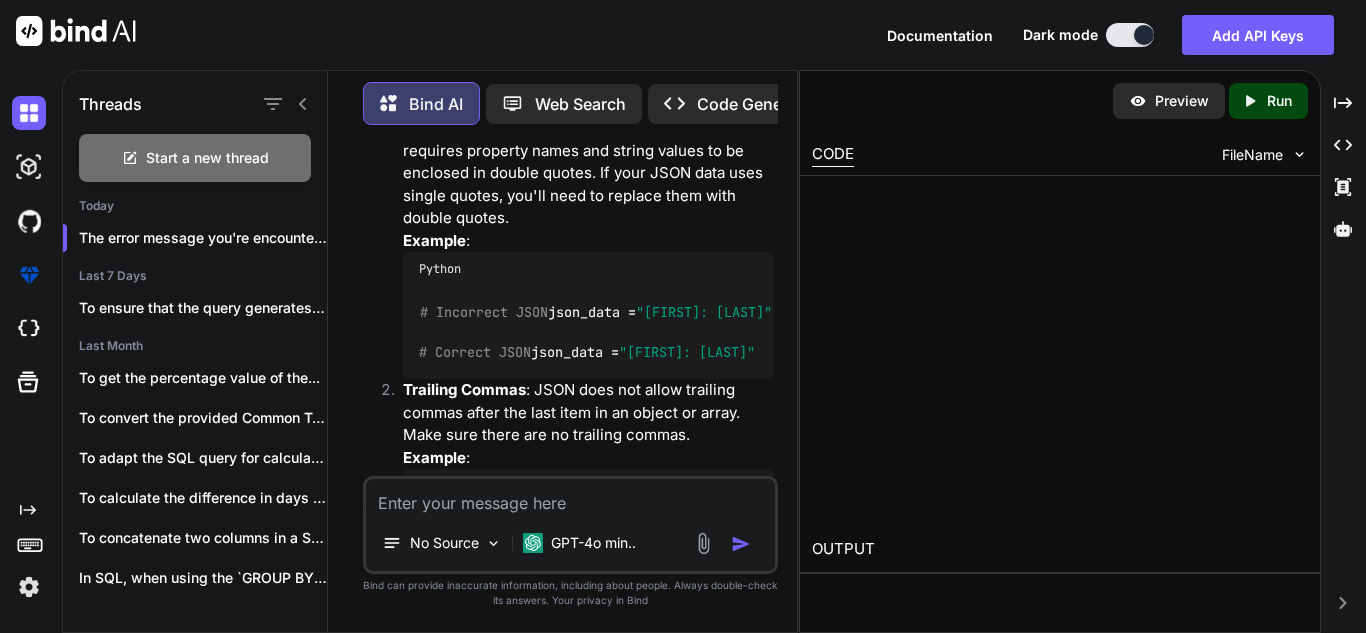 type on "x" 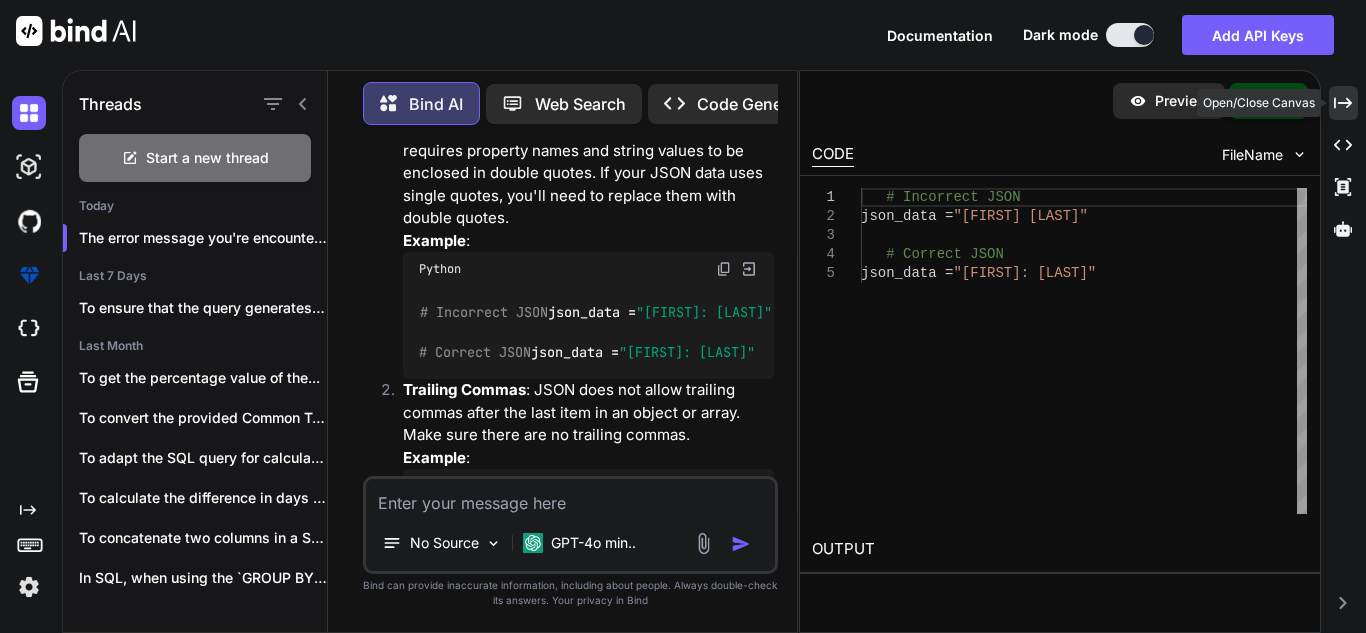 type 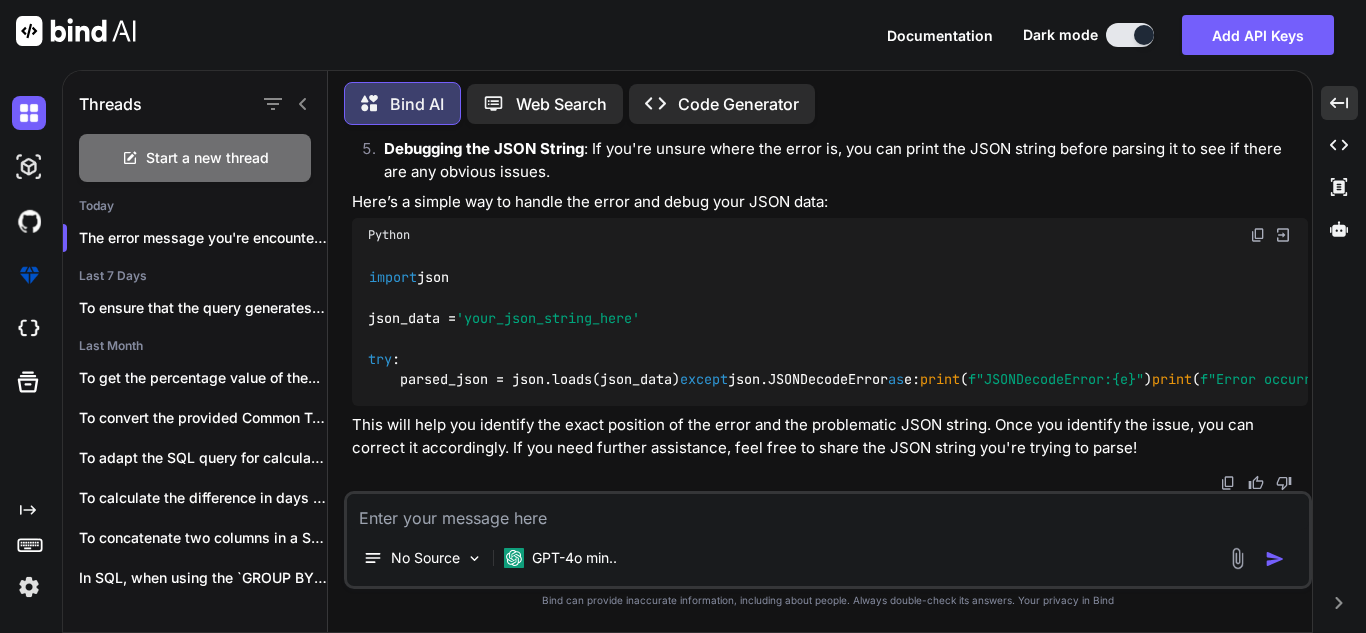 scroll, scrollTop: 936, scrollLeft: 0, axis: vertical 